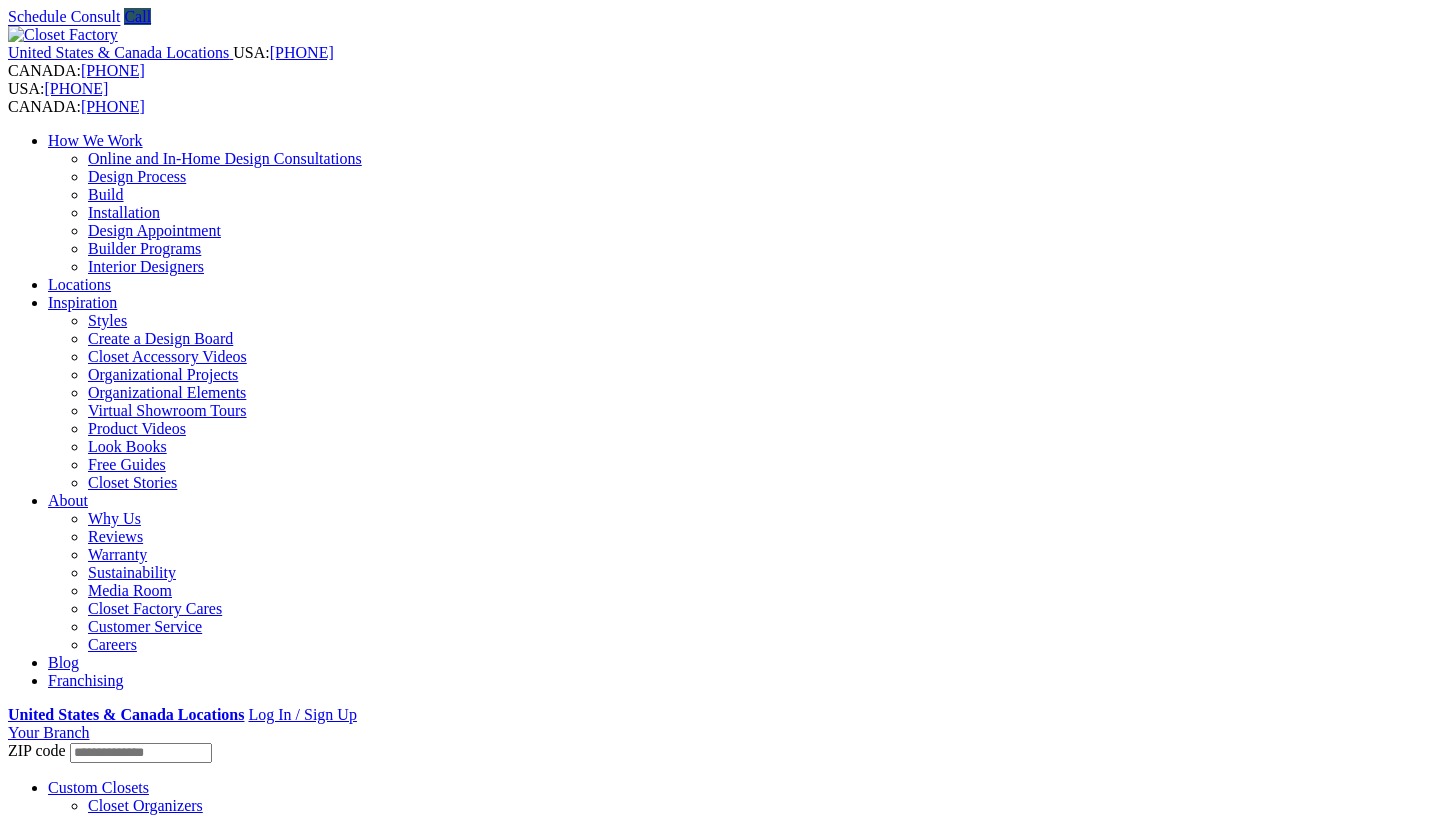 scroll, scrollTop: 0, scrollLeft: 0, axis: both 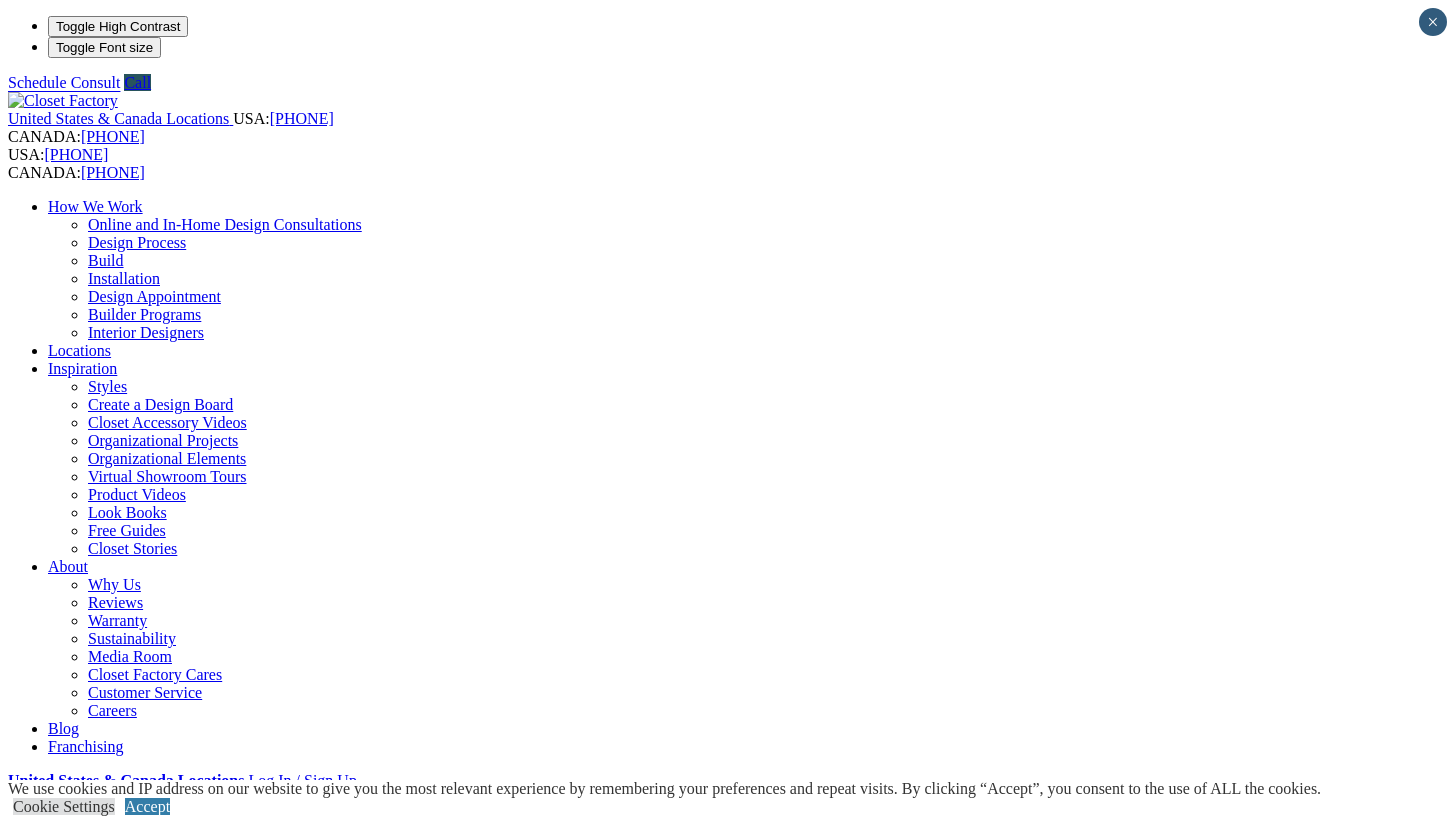 click on "Wine & Pantry" at bounding box center [136, 1084] 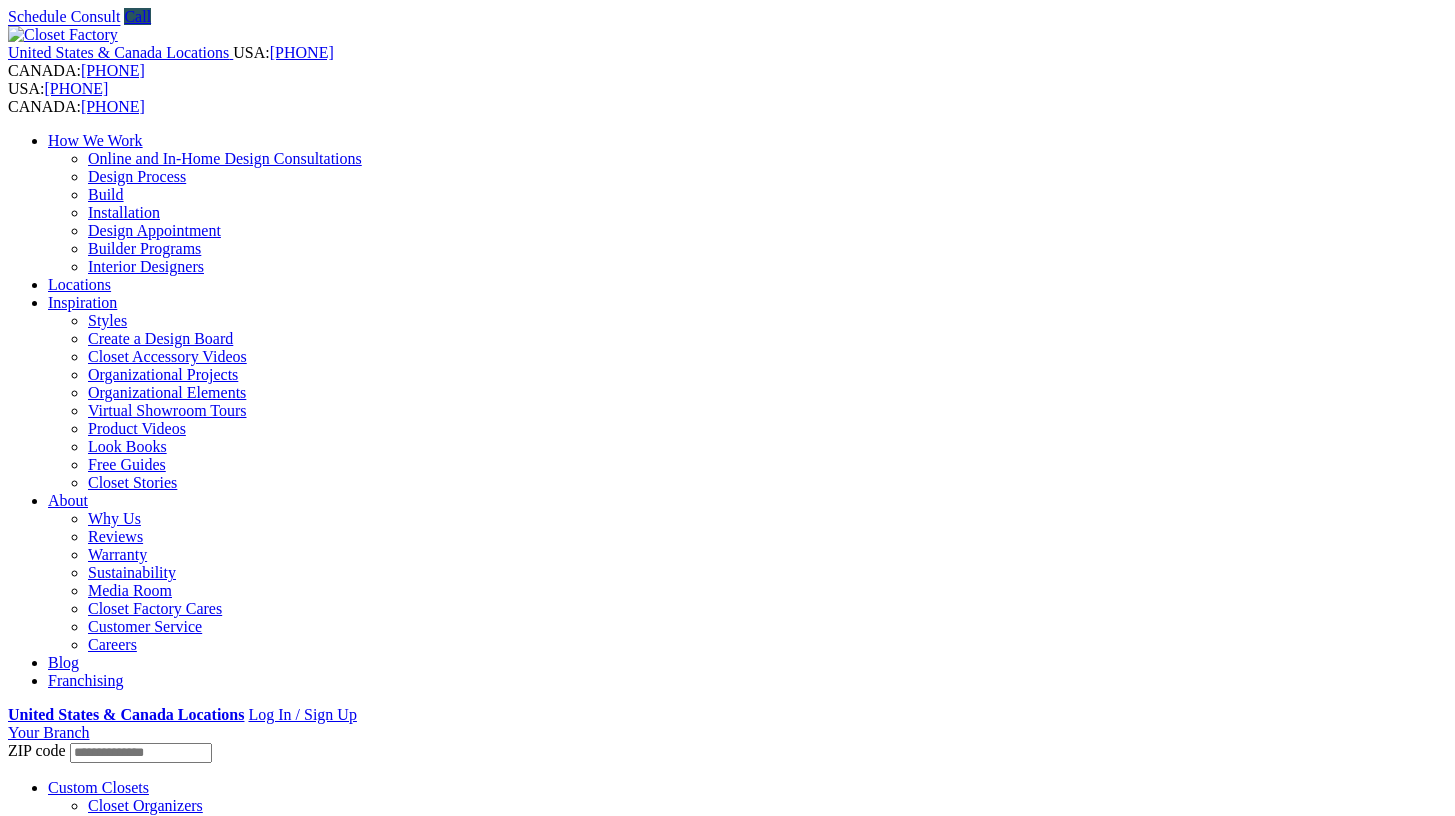 scroll, scrollTop: 0, scrollLeft: 0, axis: both 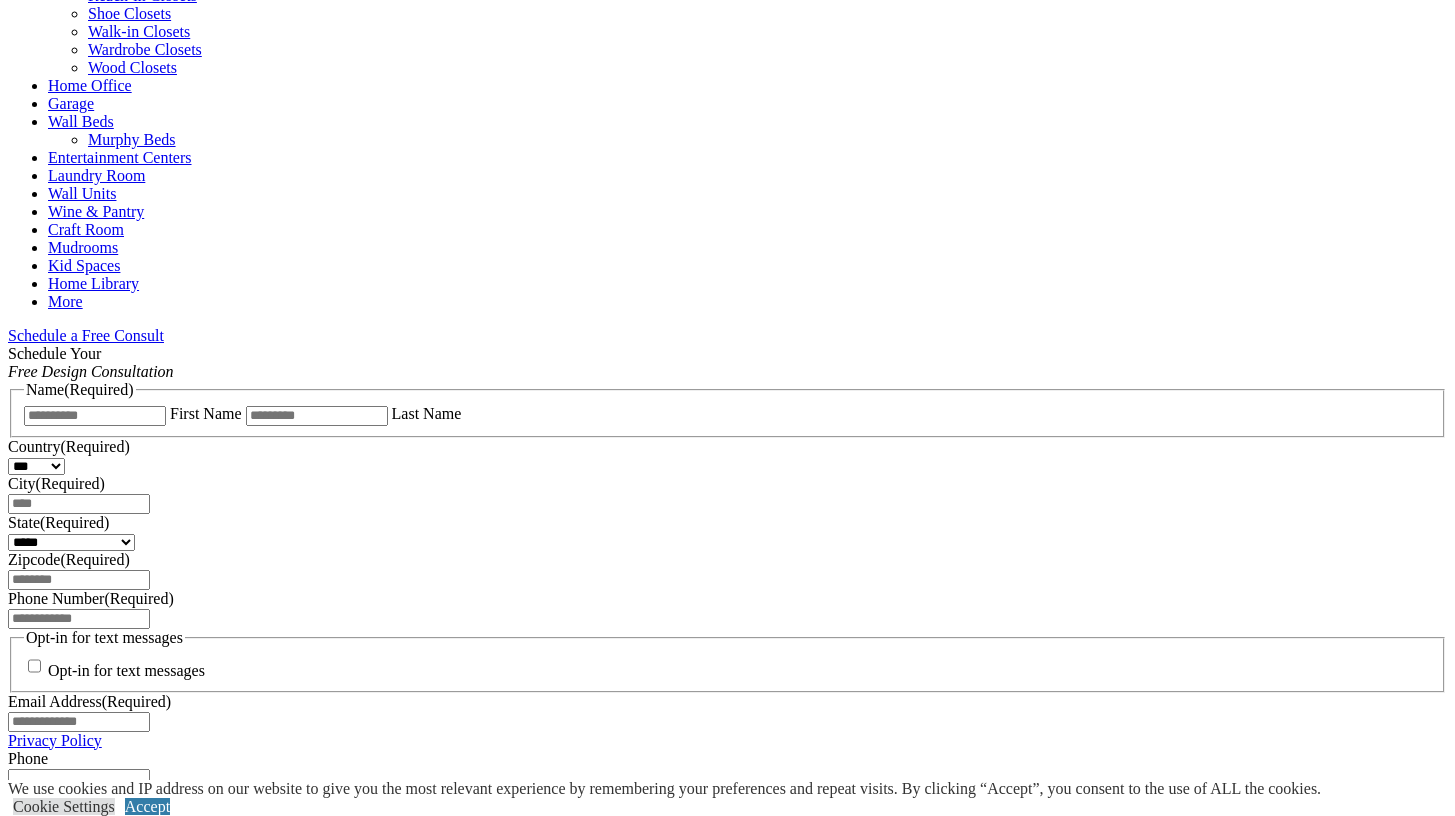 click on "CLOSE (X)" at bounding box center (46, 836) 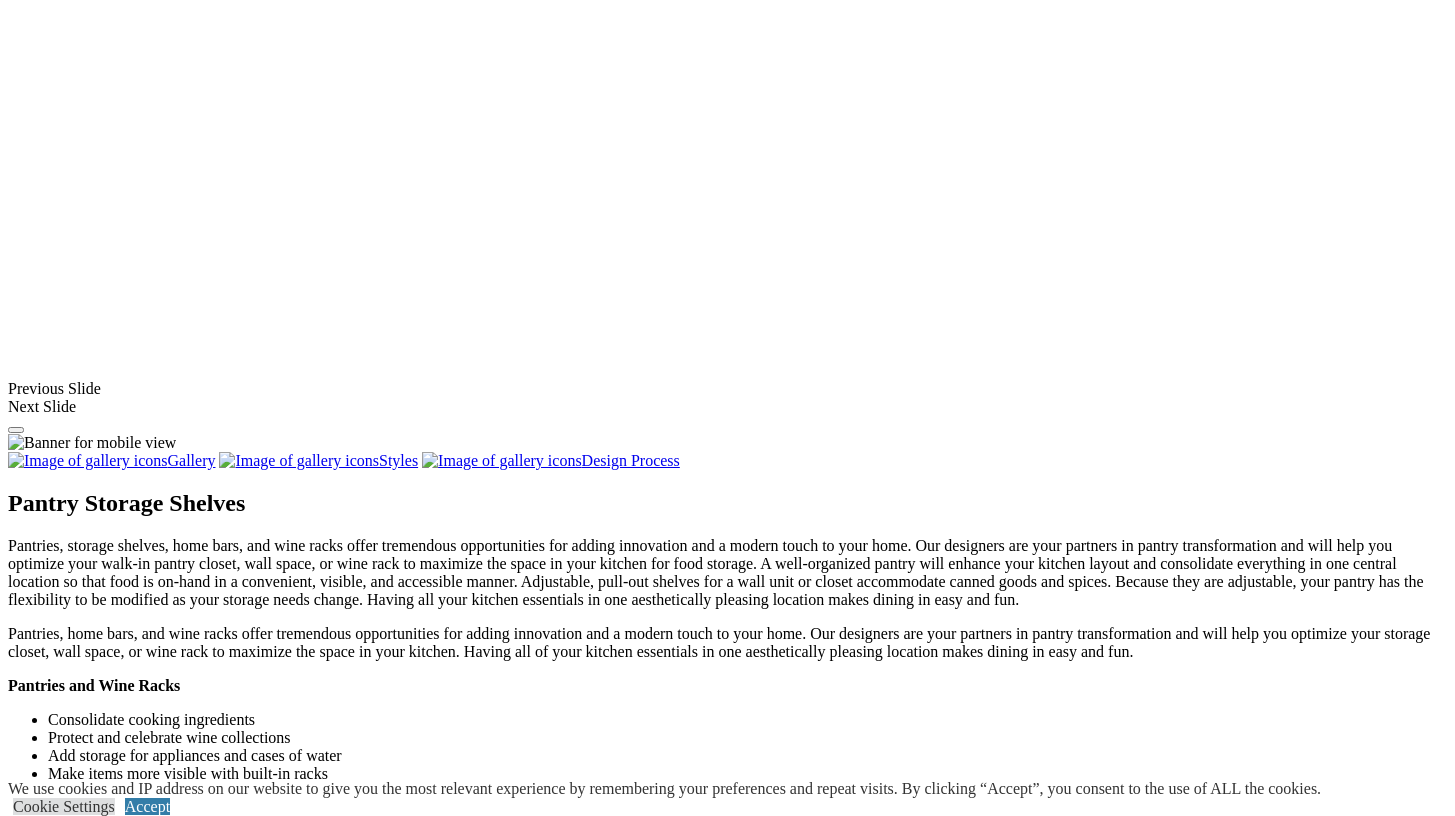 scroll, scrollTop: 1392, scrollLeft: 0, axis: vertical 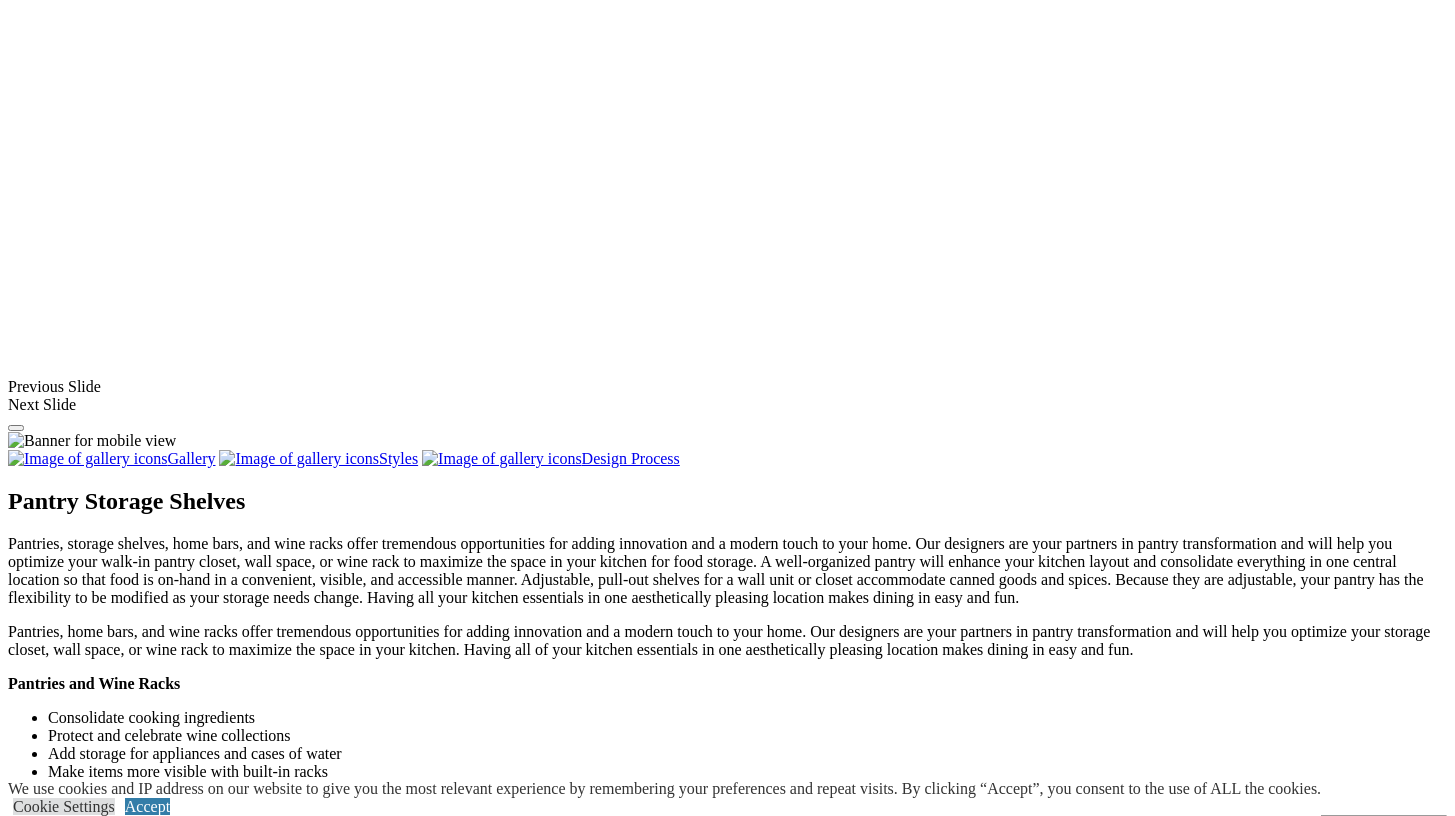 click at bounding box center [98, 1317] 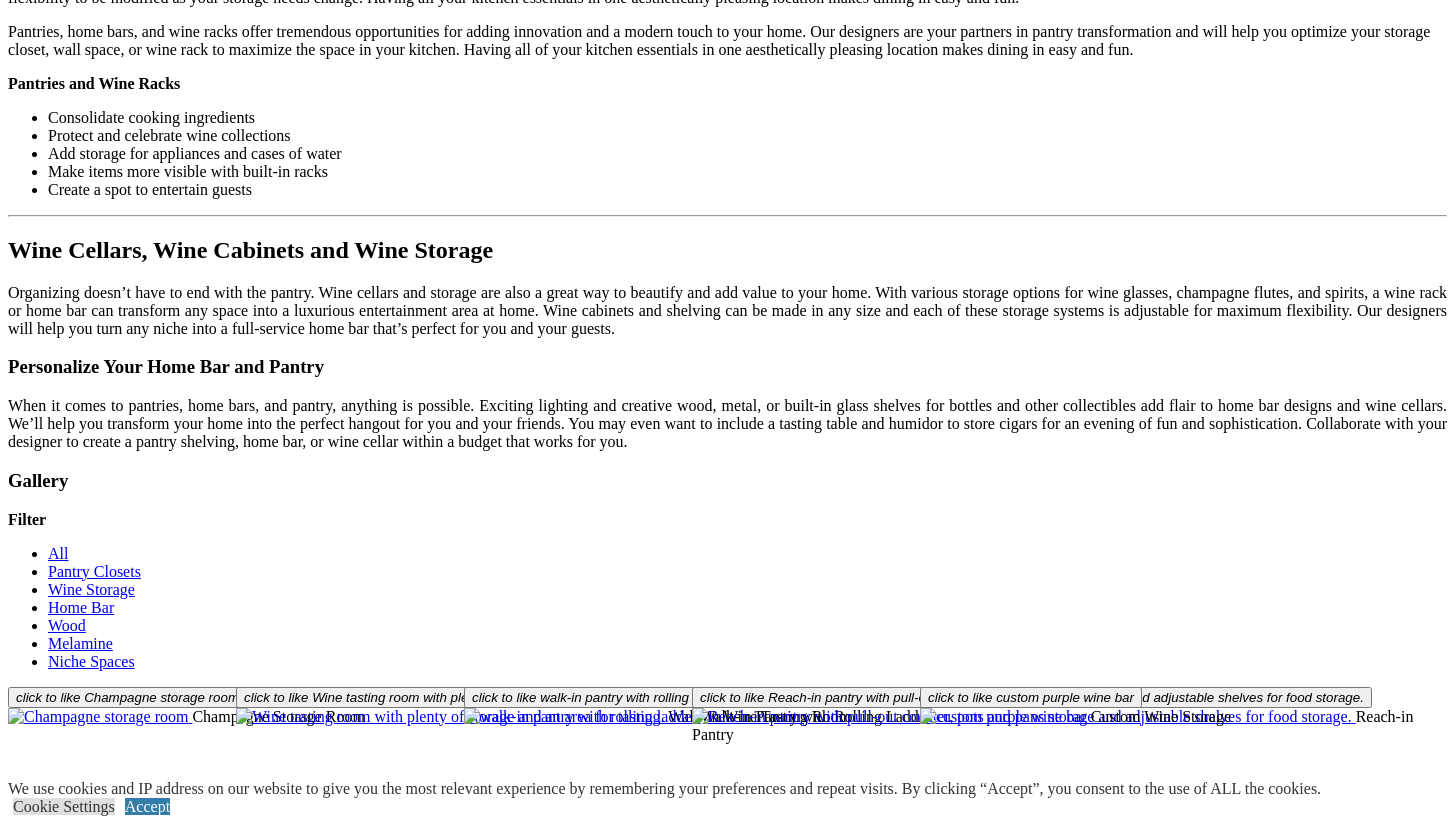 scroll, scrollTop: 1990, scrollLeft: 0, axis: vertical 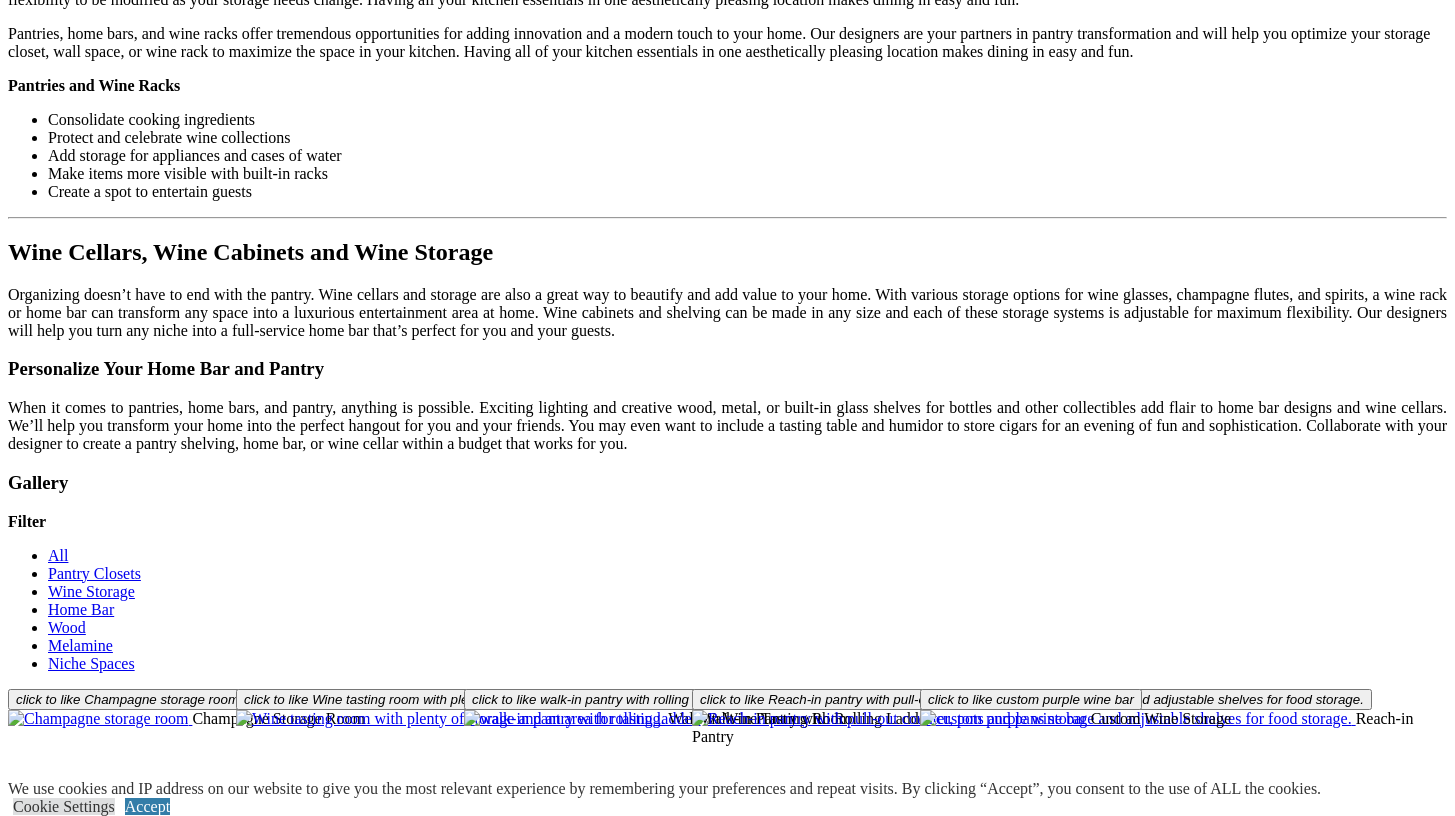 click on "Load More" at bounding box center (44, 1393) 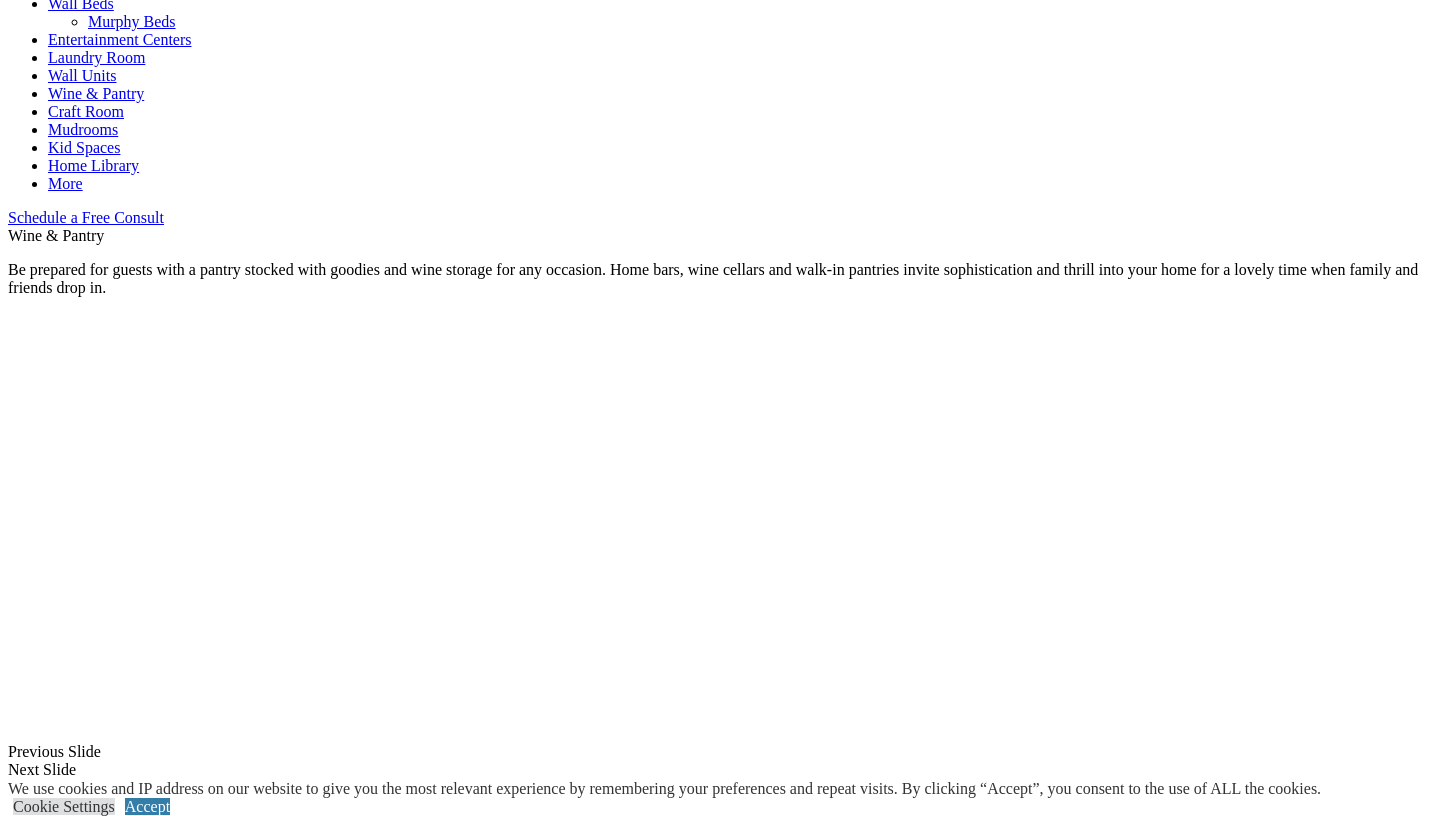 scroll, scrollTop: 1017, scrollLeft: 0, axis: vertical 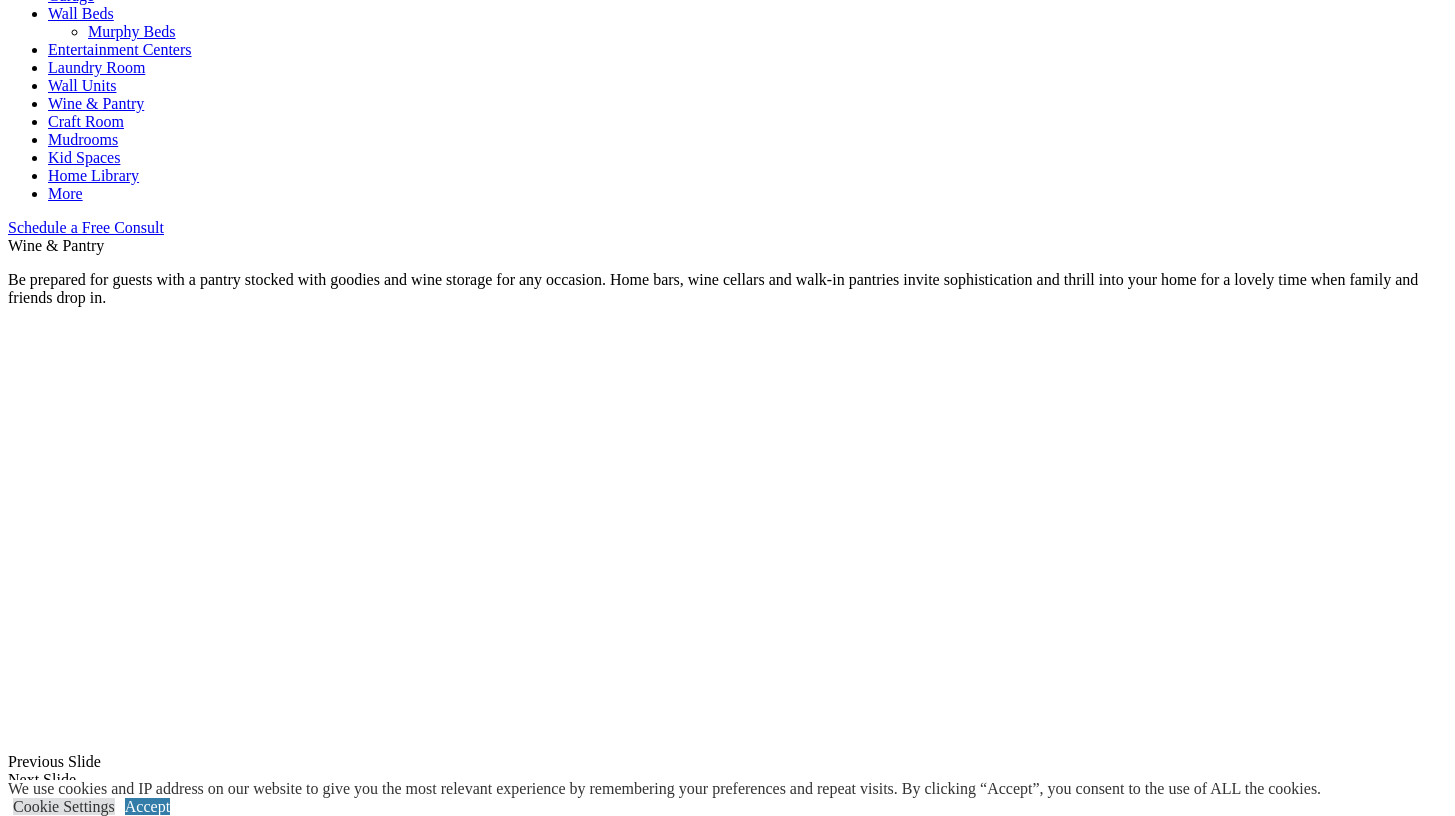 click on "Wall Units" at bounding box center [82, 85] 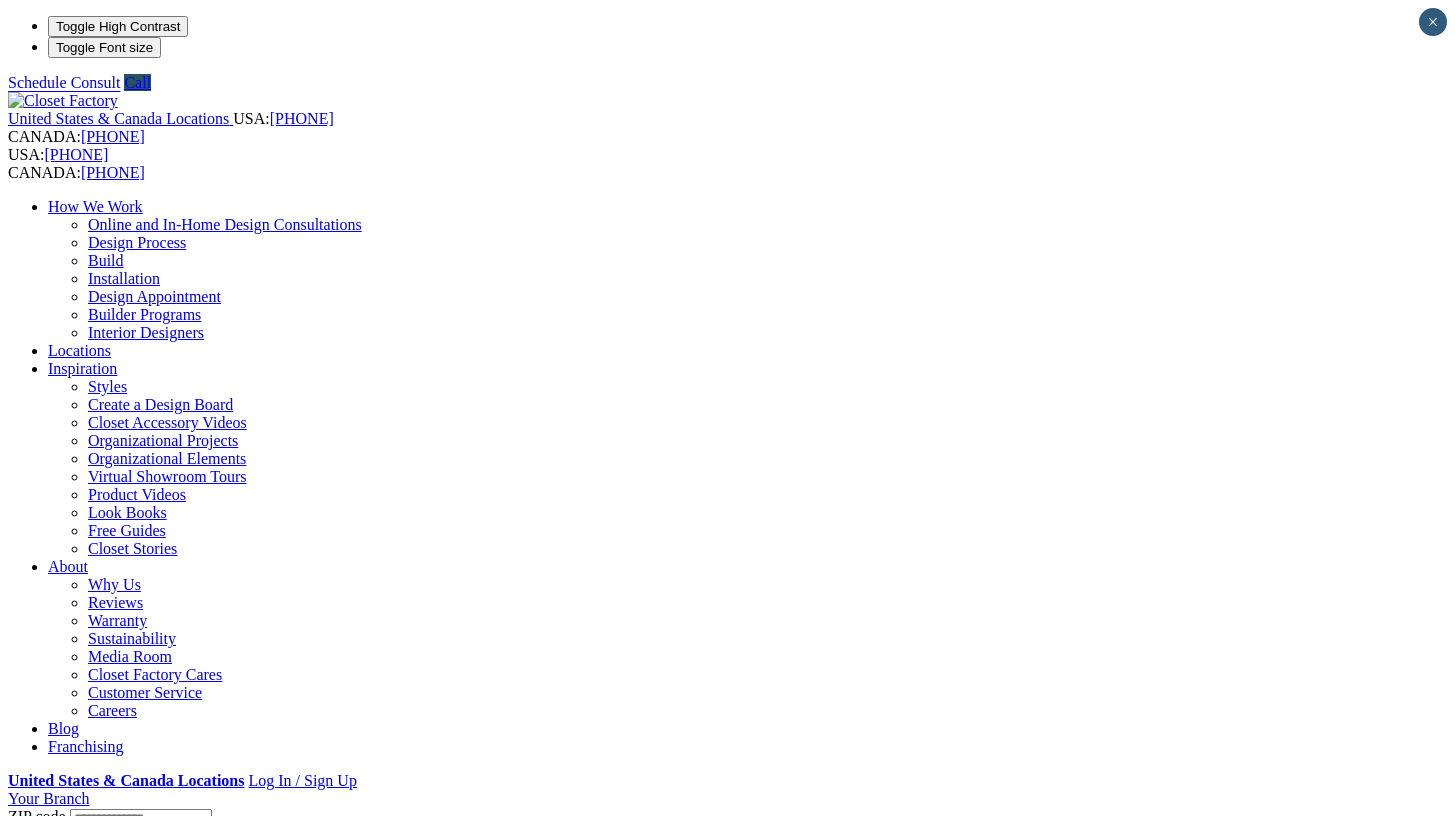 scroll, scrollTop: 0, scrollLeft: 0, axis: both 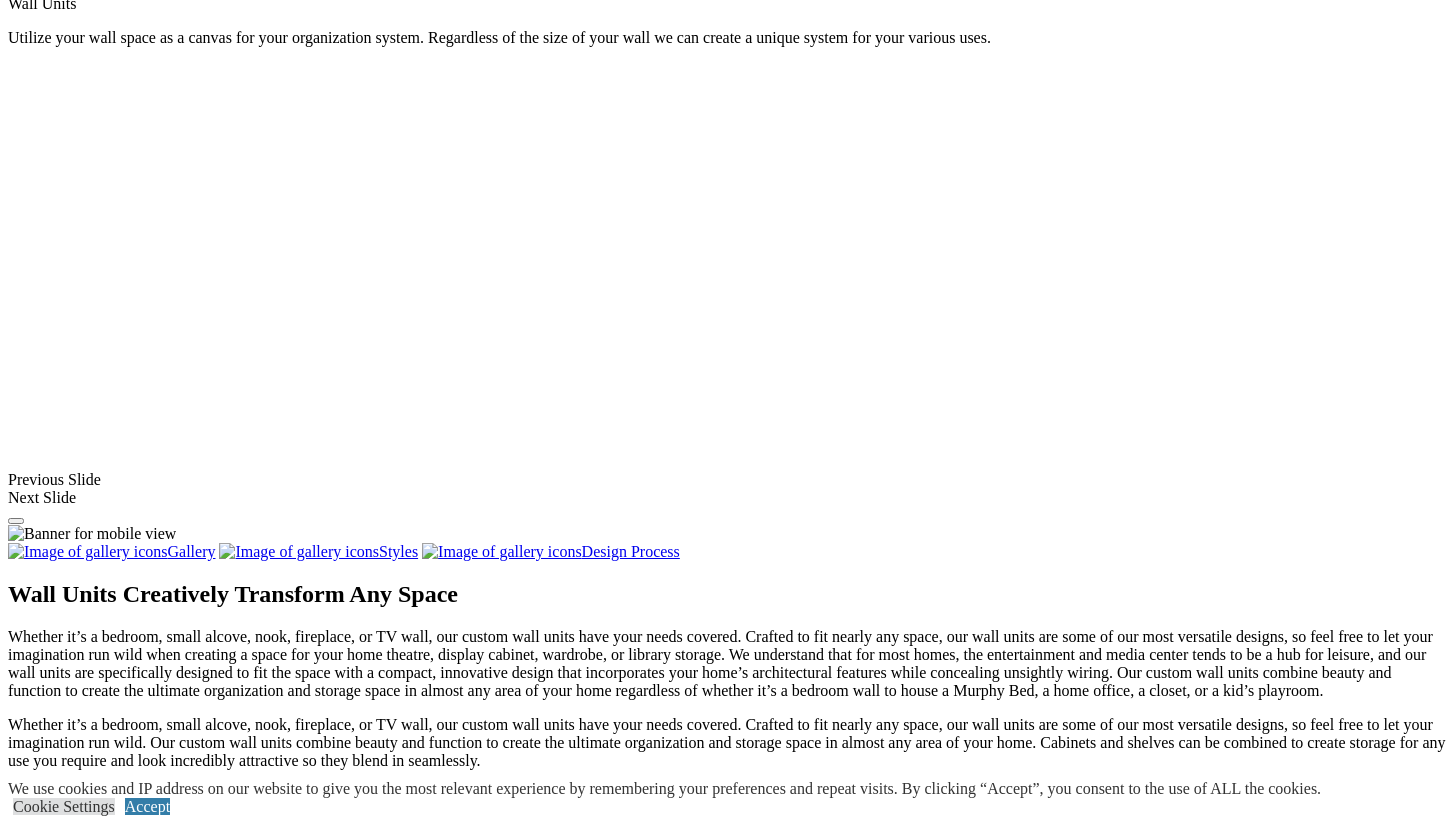 click at bounding box center (57, 1500) 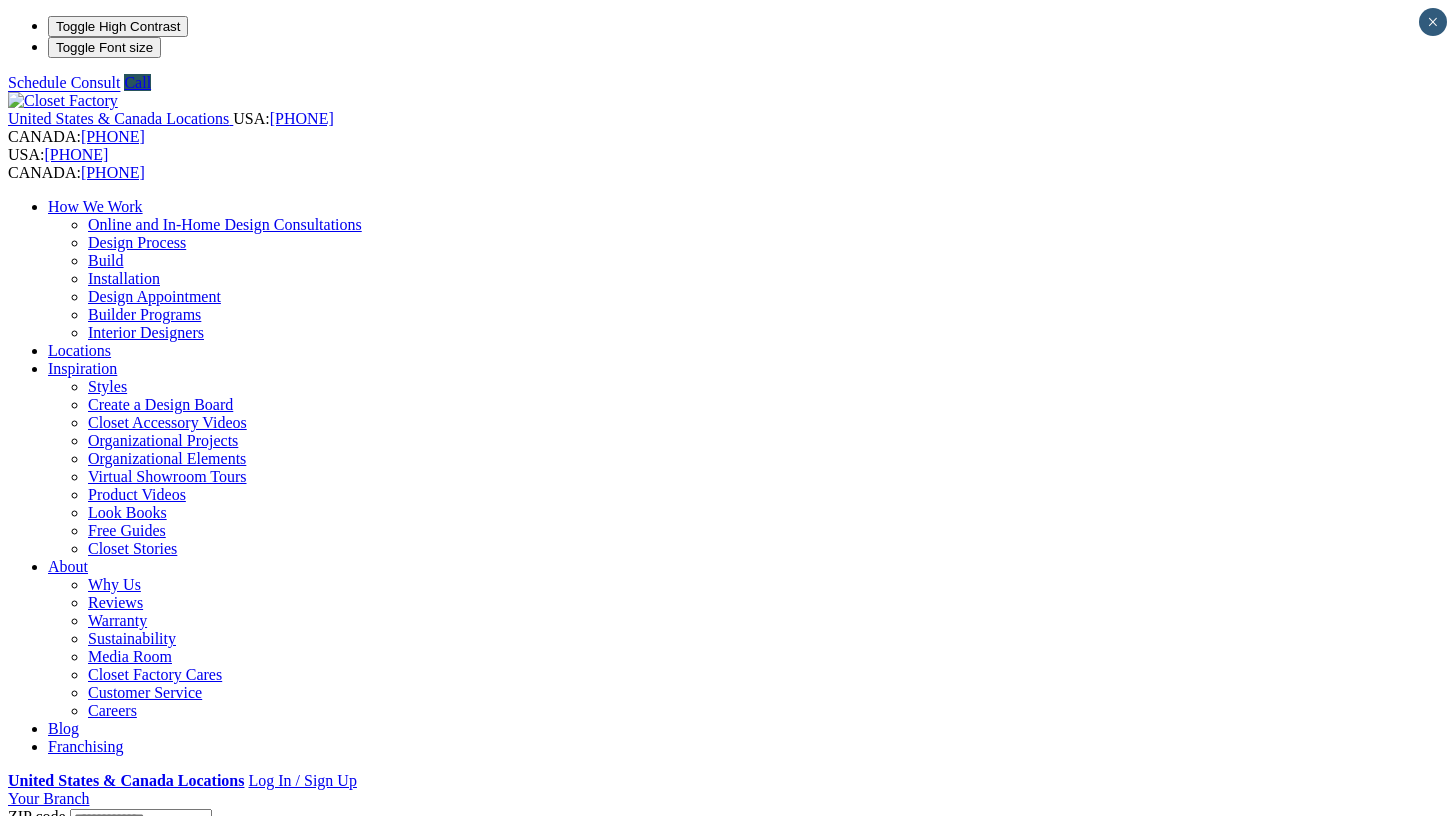 scroll, scrollTop: 0, scrollLeft: 0, axis: both 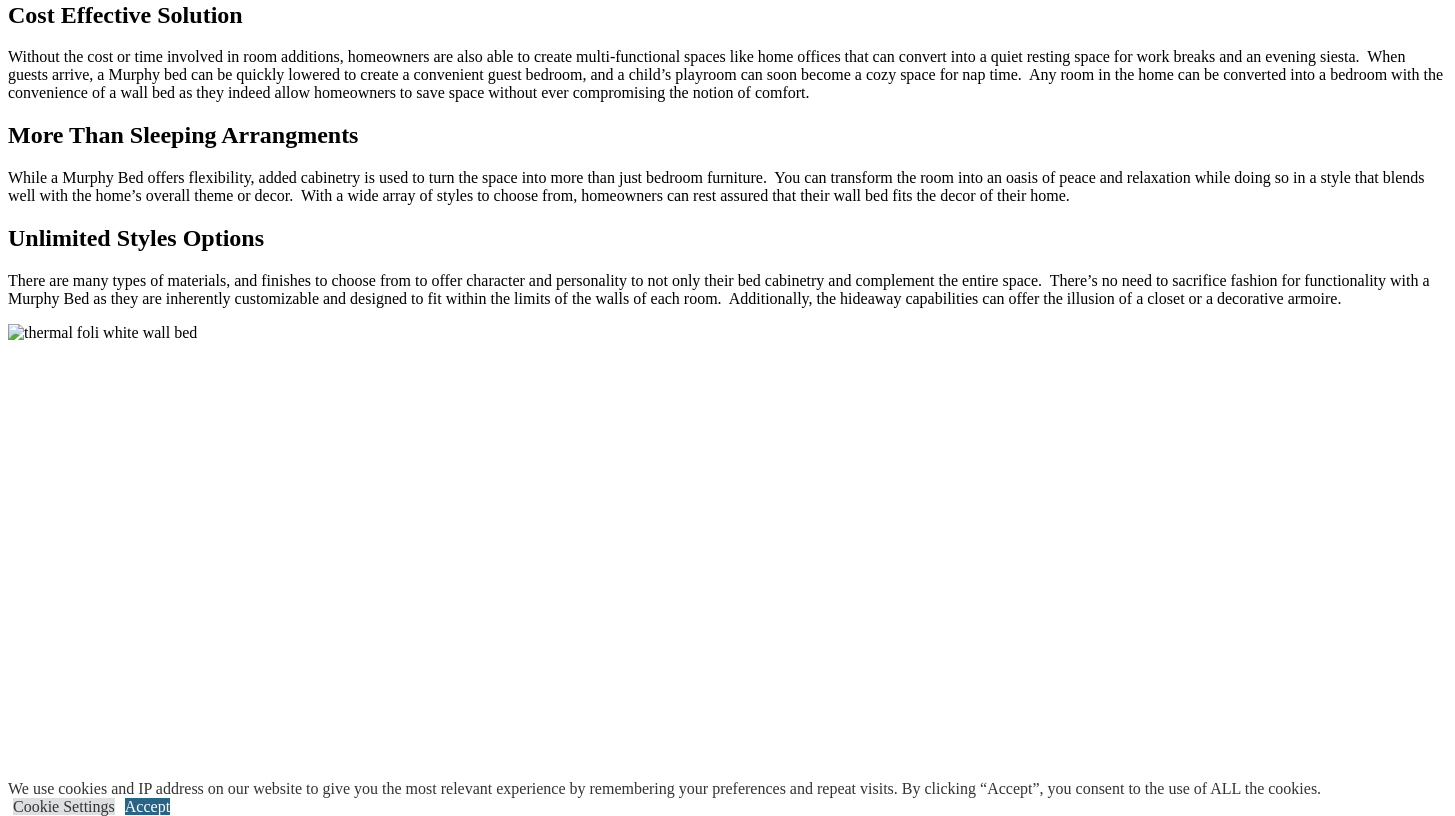 click on "Accept" at bounding box center (147, 806) 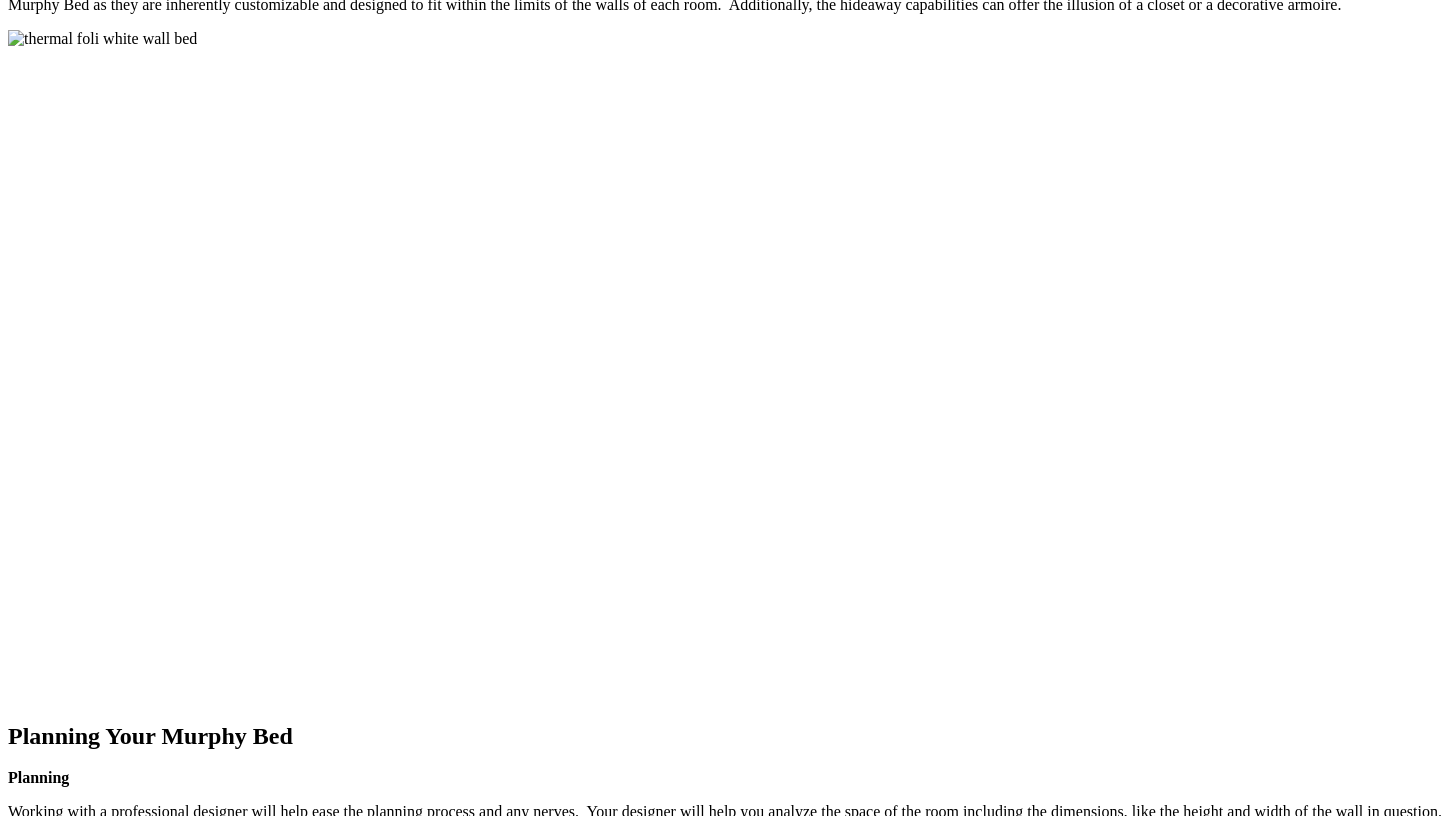 scroll, scrollTop: 2037, scrollLeft: 0, axis: vertical 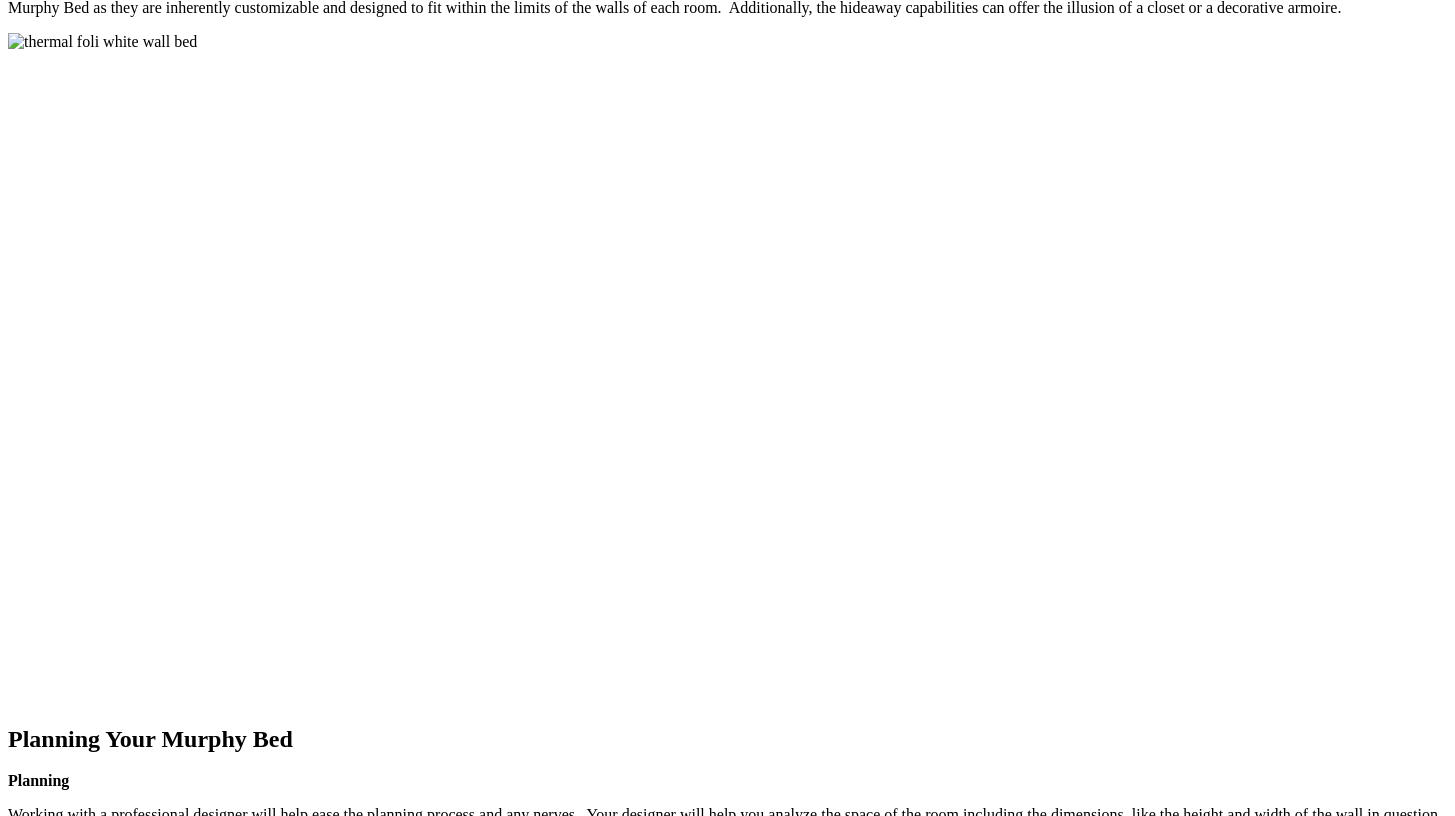 click at bounding box center [-992, 1942] 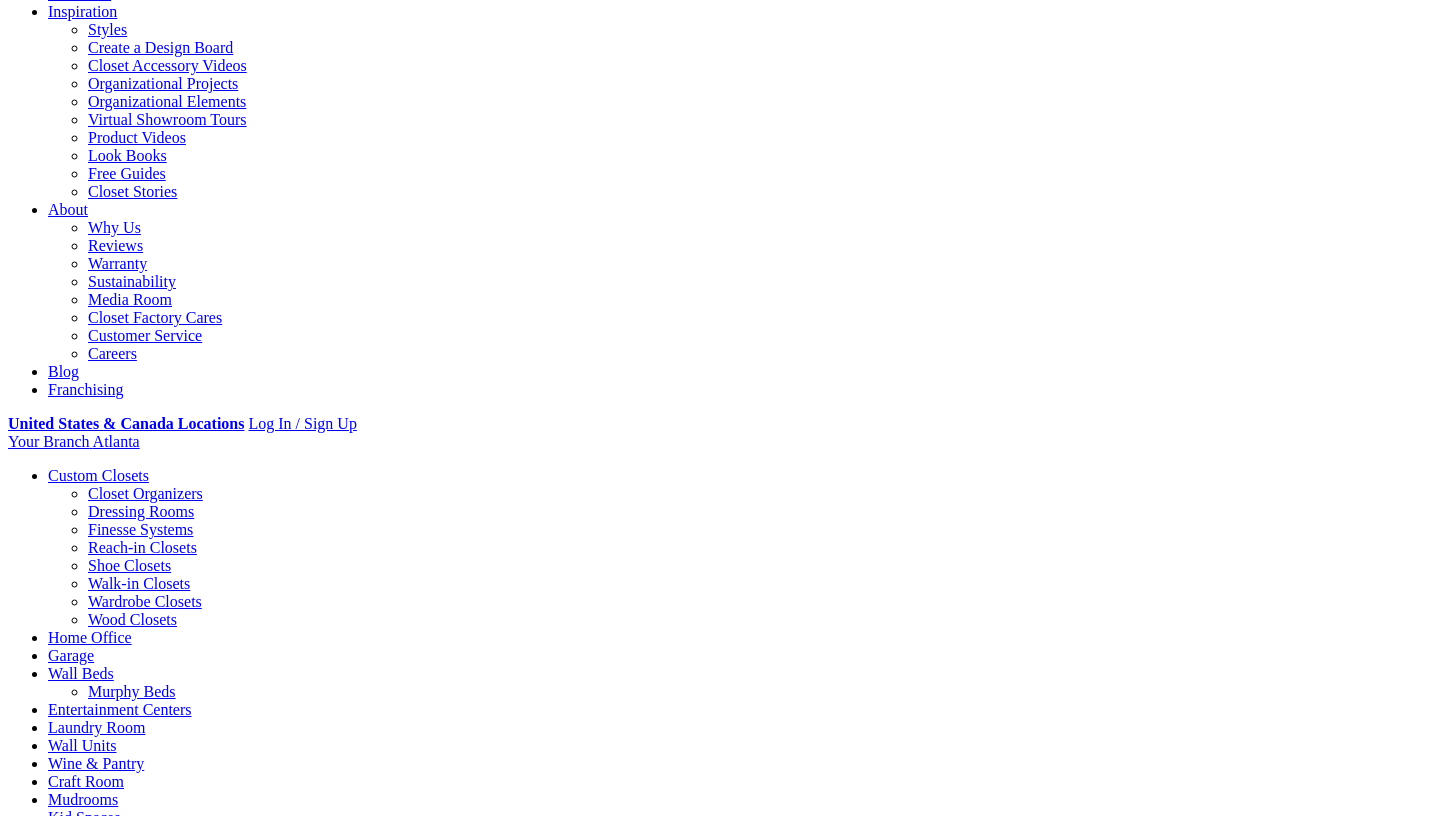 scroll, scrollTop: 356, scrollLeft: 0, axis: vertical 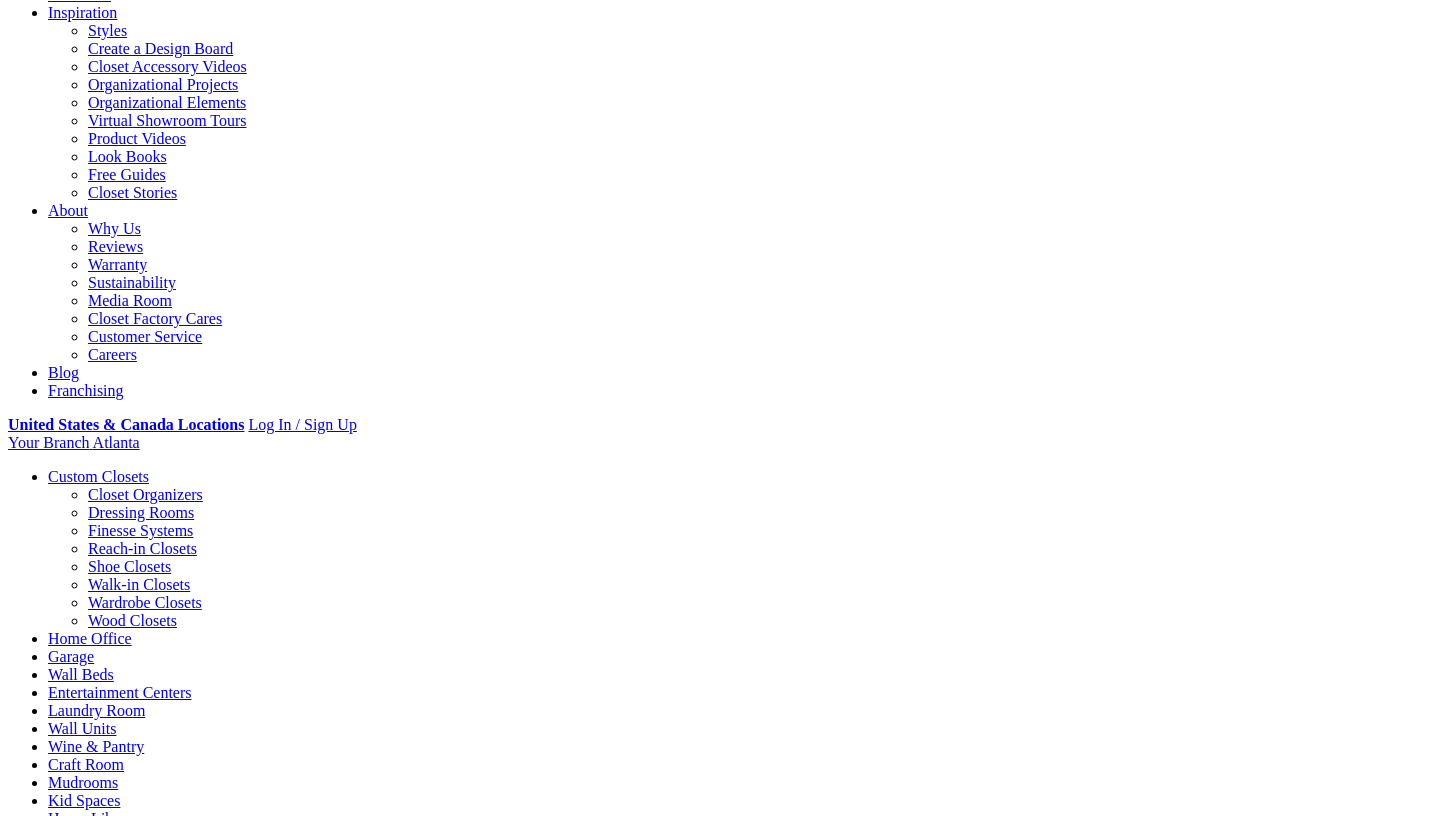 click on "Wall Beds" at bounding box center (81, 674) 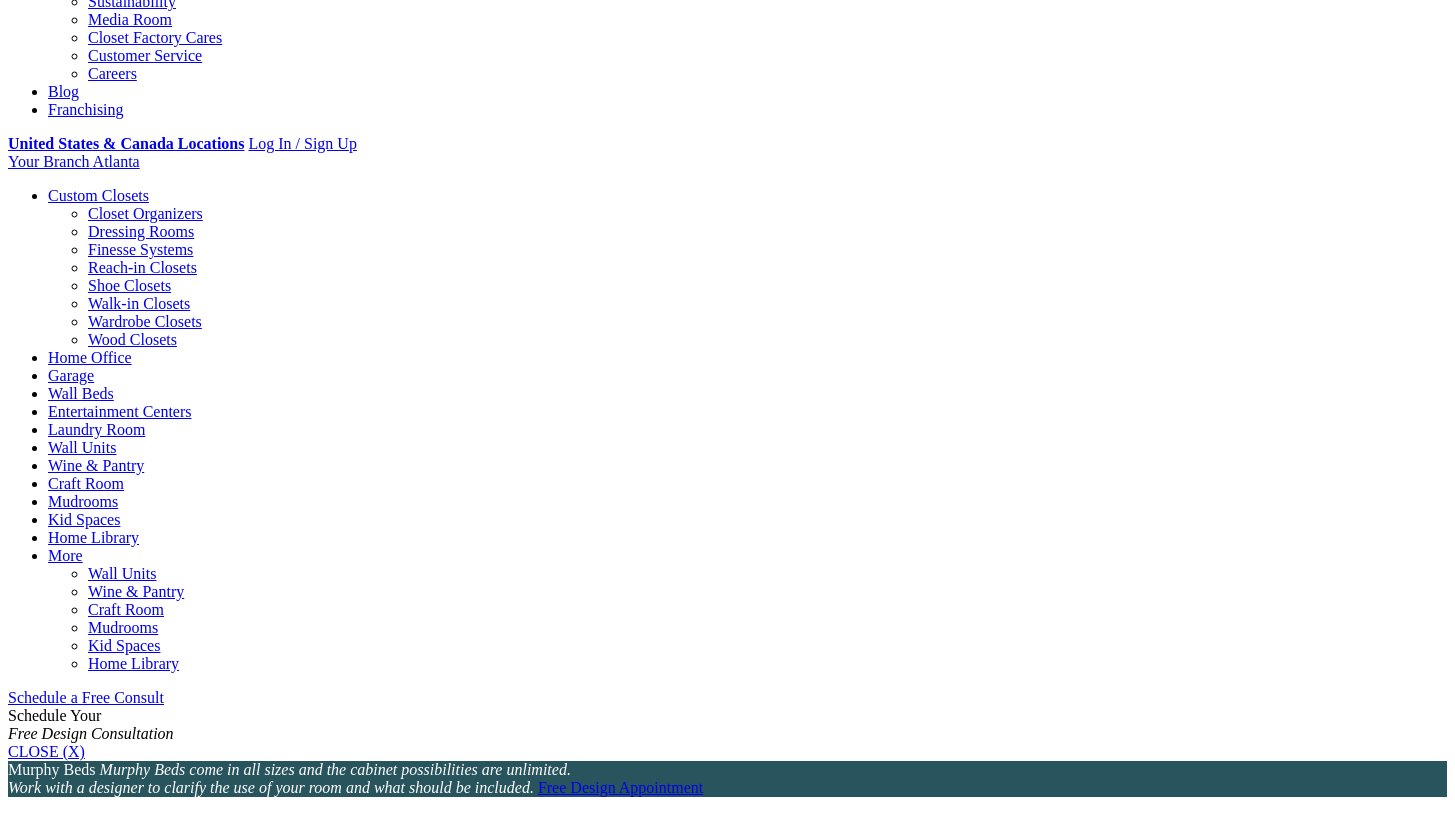 scroll, scrollTop: 638, scrollLeft: 0, axis: vertical 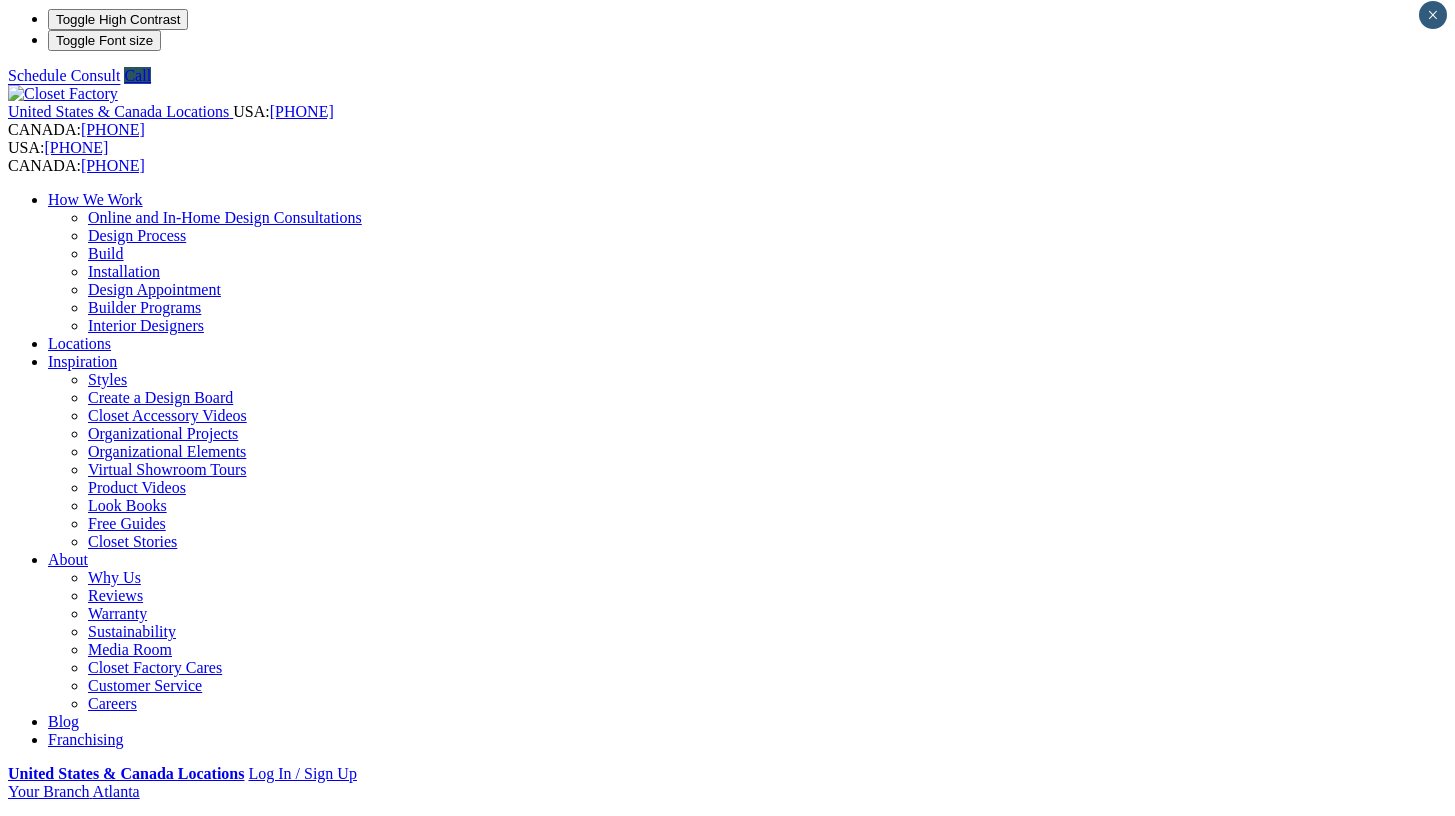click on "Next Slide" at bounding box center [727, 2048] 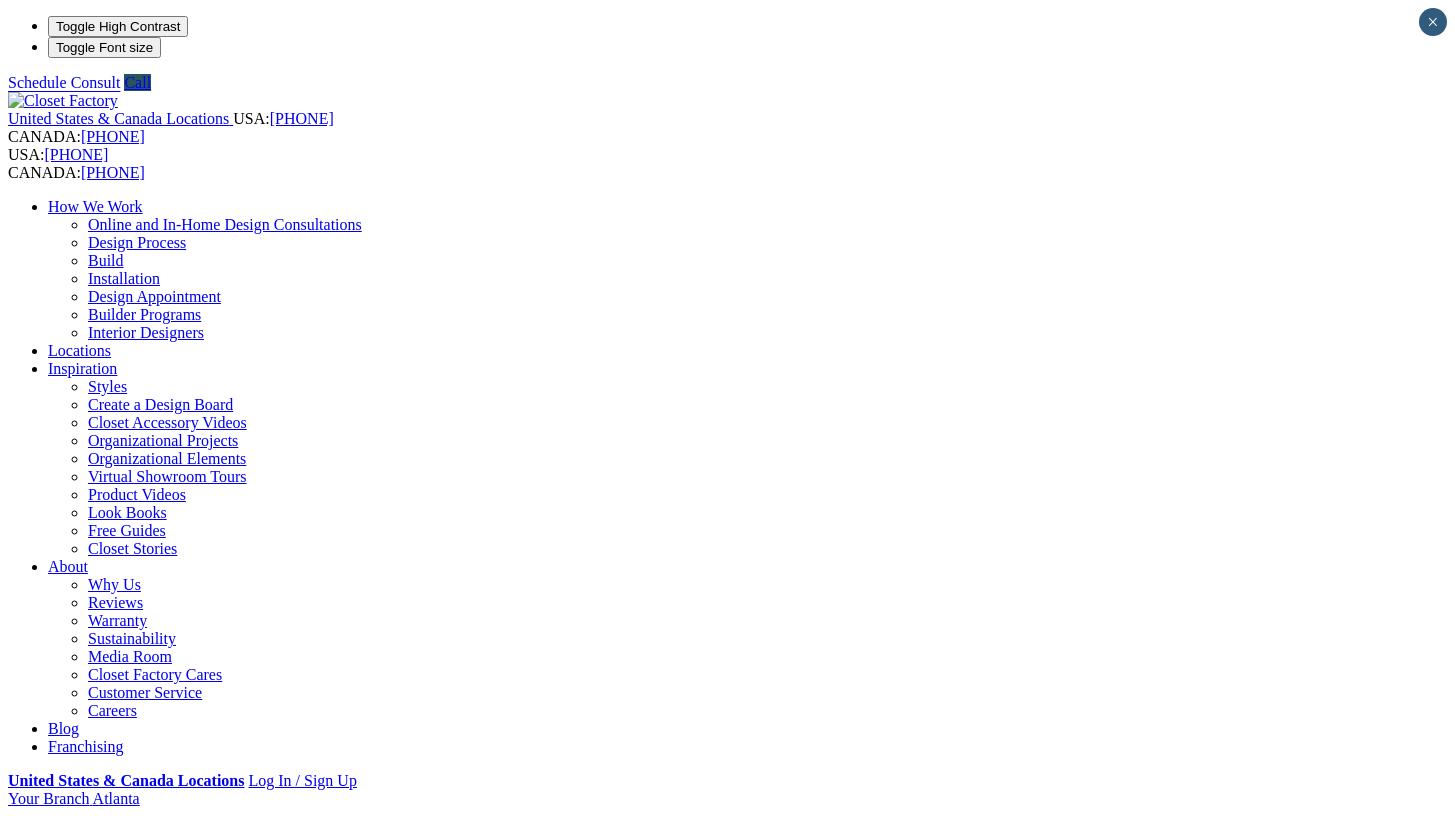 click on "Next Slide" at bounding box center [727, 2055] 